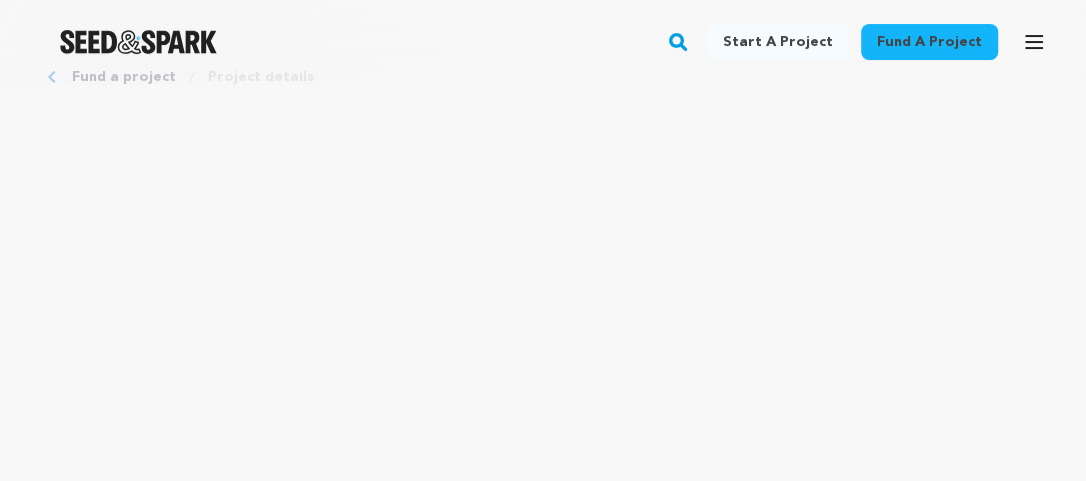 scroll, scrollTop: 0, scrollLeft: 0, axis: both 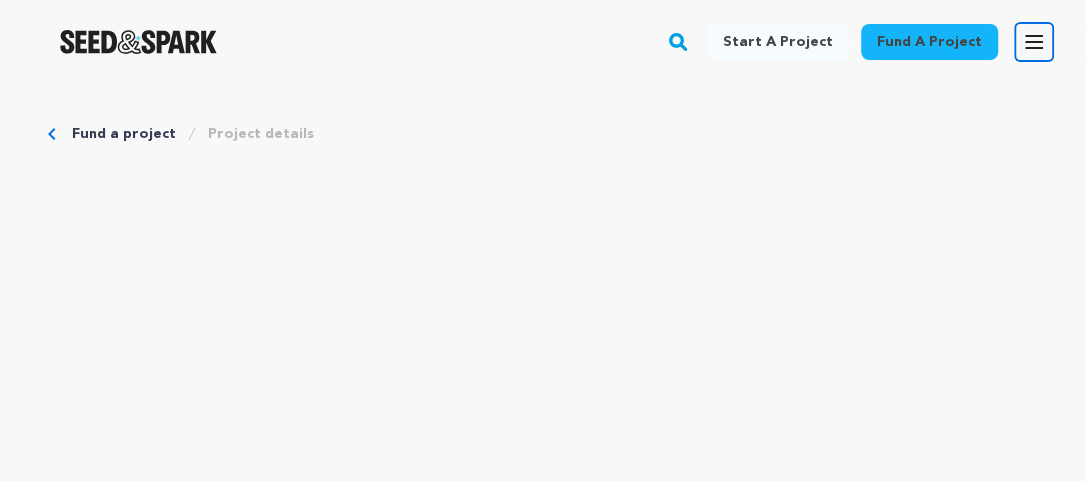 click 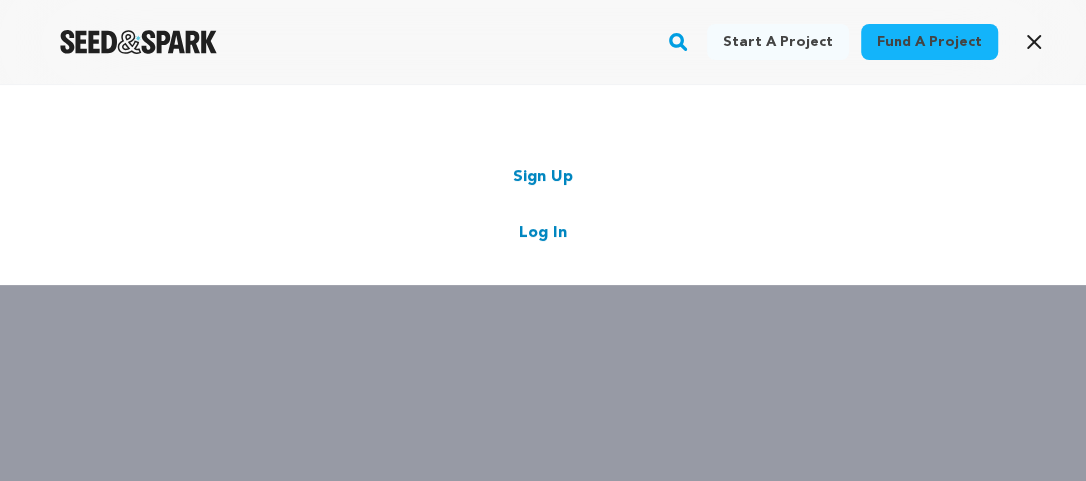 click on "Log In" at bounding box center (543, 233) 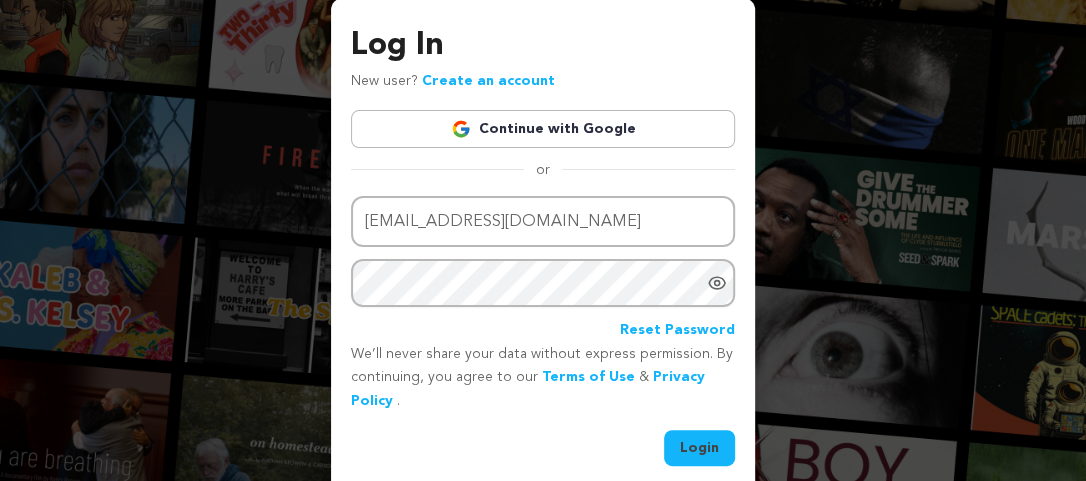 scroll, scrollTop: 102, scrollLeft: 0, axis: vertical 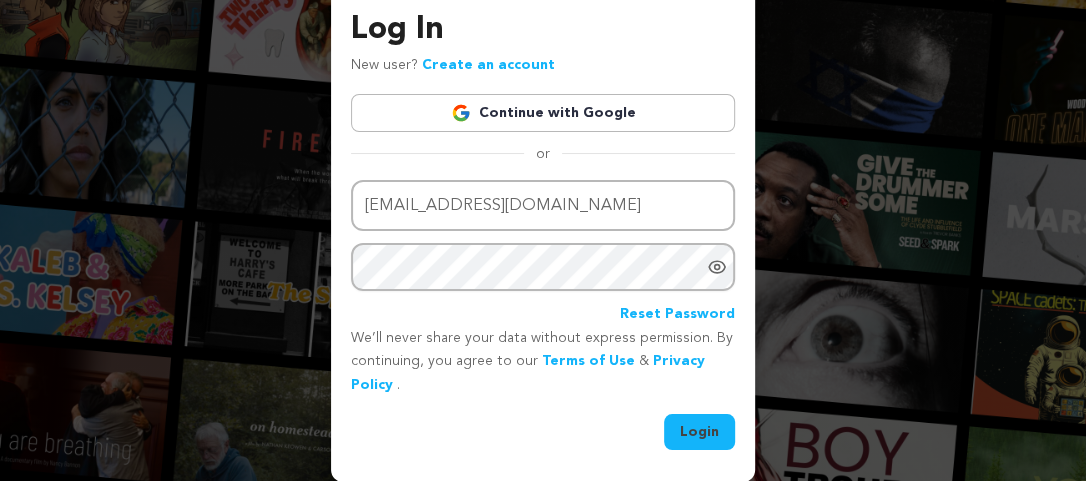 click on "Login" at bounding box center [699, 432] 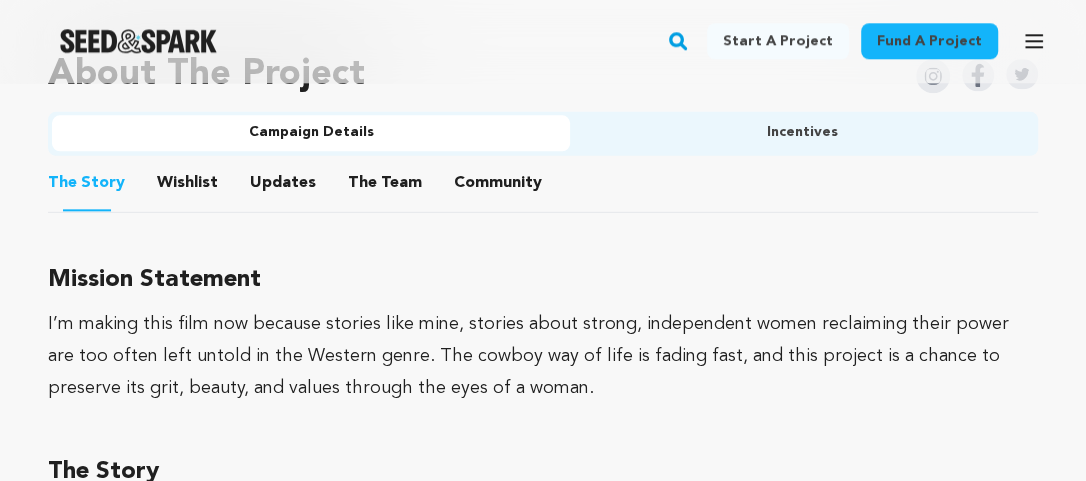 scroll, scrollTop: 1159, scrollLeft: 0, axis: vertical 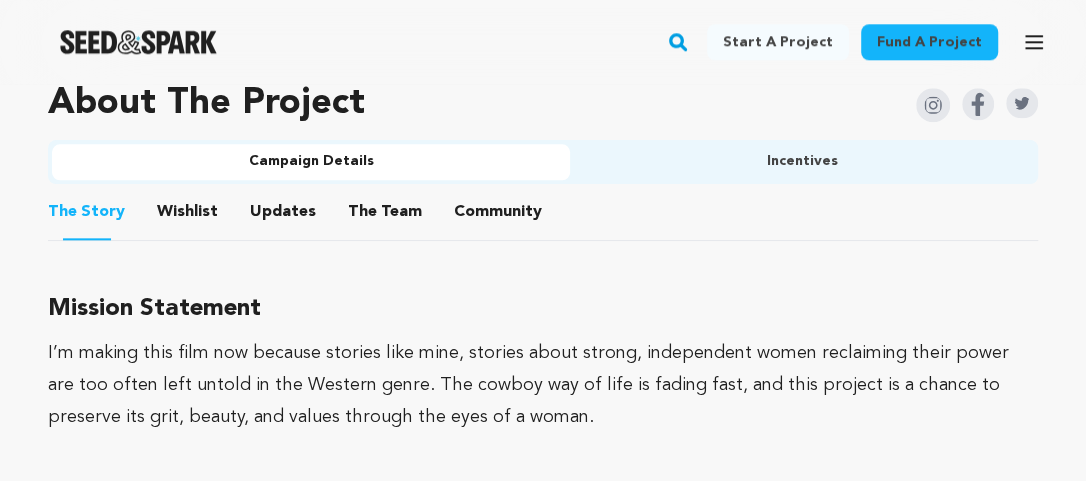 click on "Updates" at bounding box center [283, 216] 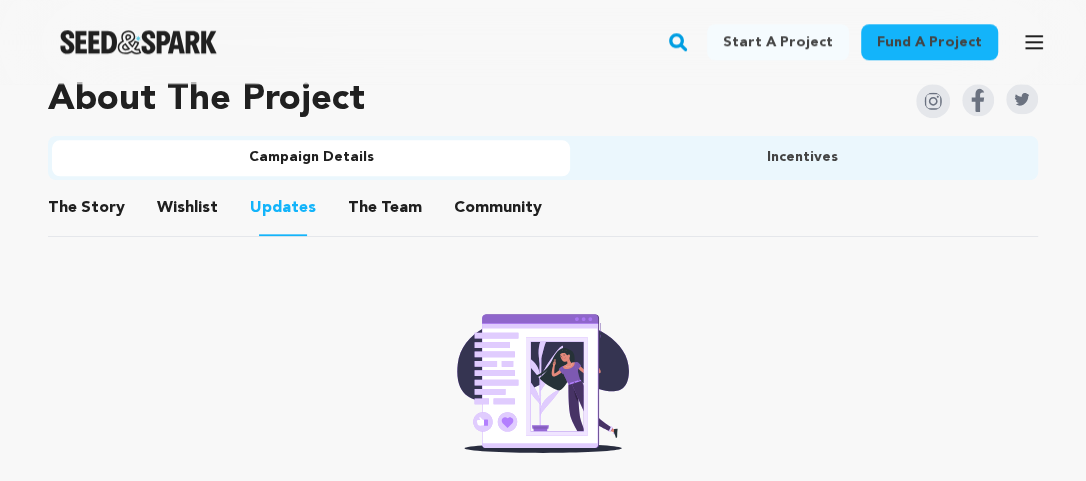 scroll, scrollTop: 1159, scrollLeft: 0, axis: vertical 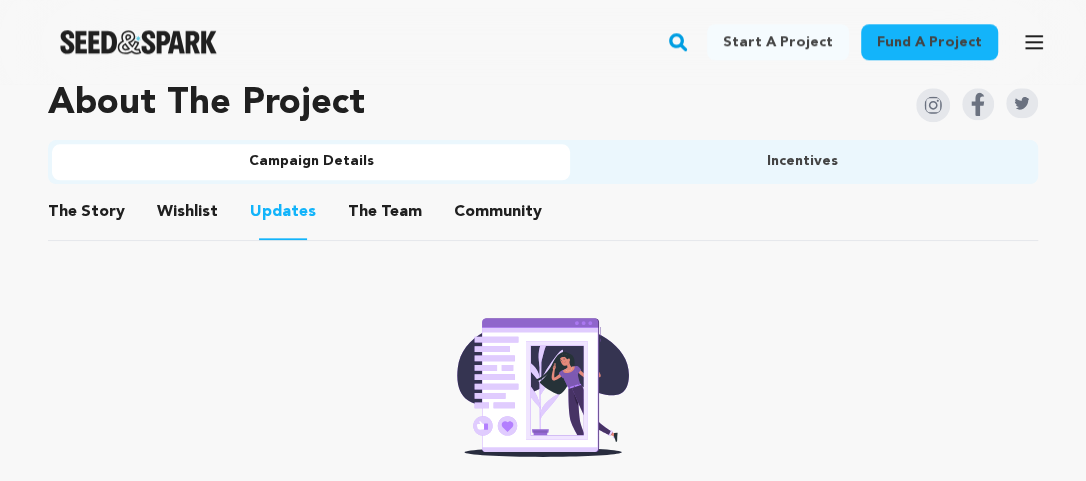 click on "The Team" at bounding box center (385, 216) 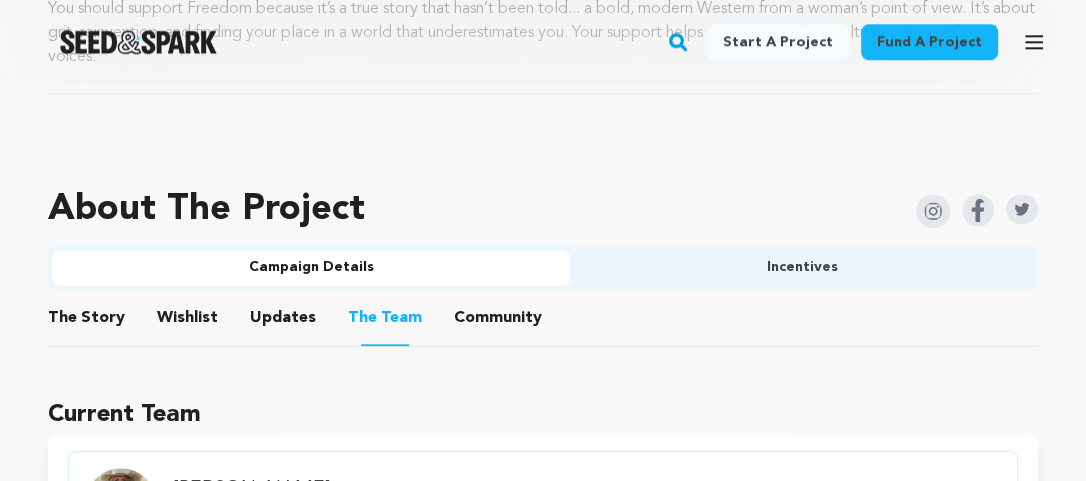 scroll, scrollTop: 948, scrollLeft: 0, axis: vertical 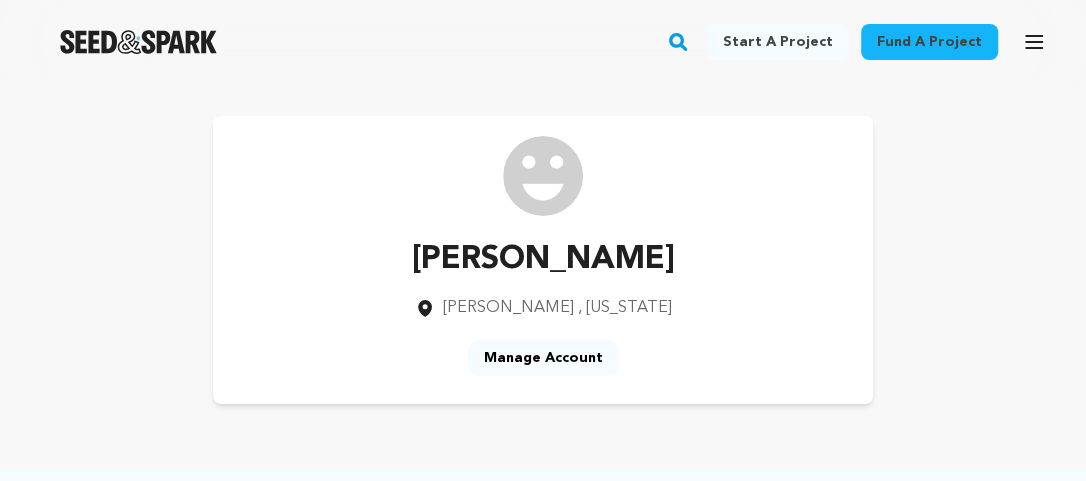 click on "Manage Account" at bounding box center [543, 358] 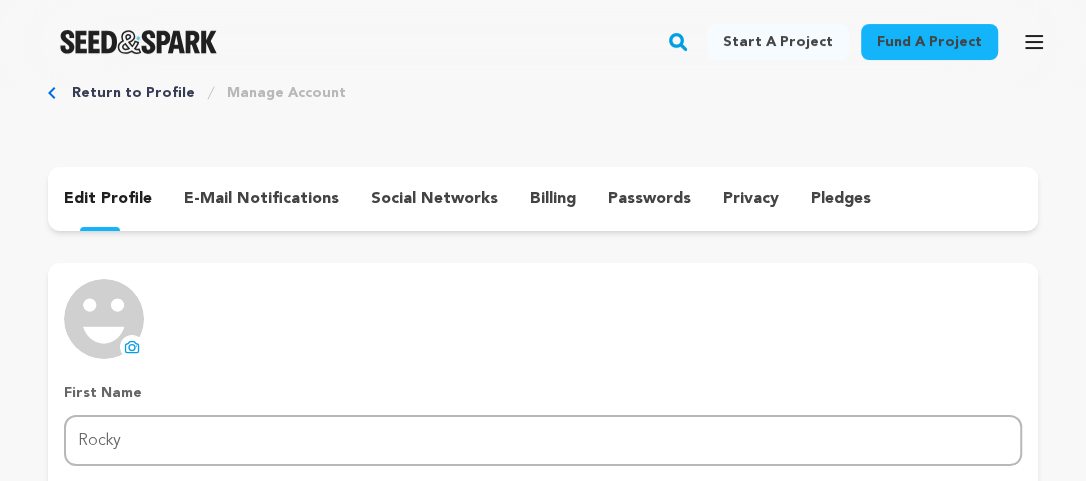 scroll, scrollTop: 0, scrollLeft: 0, axis: both 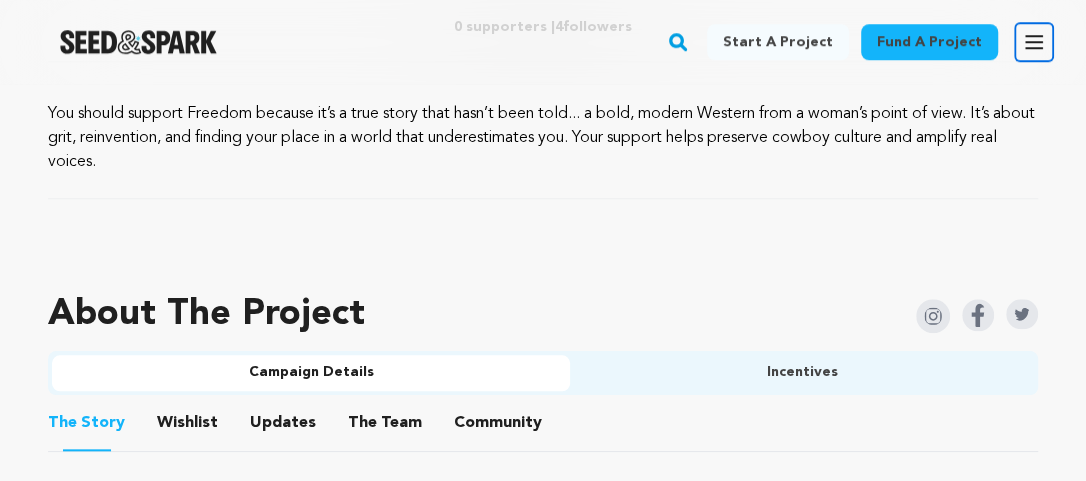 click 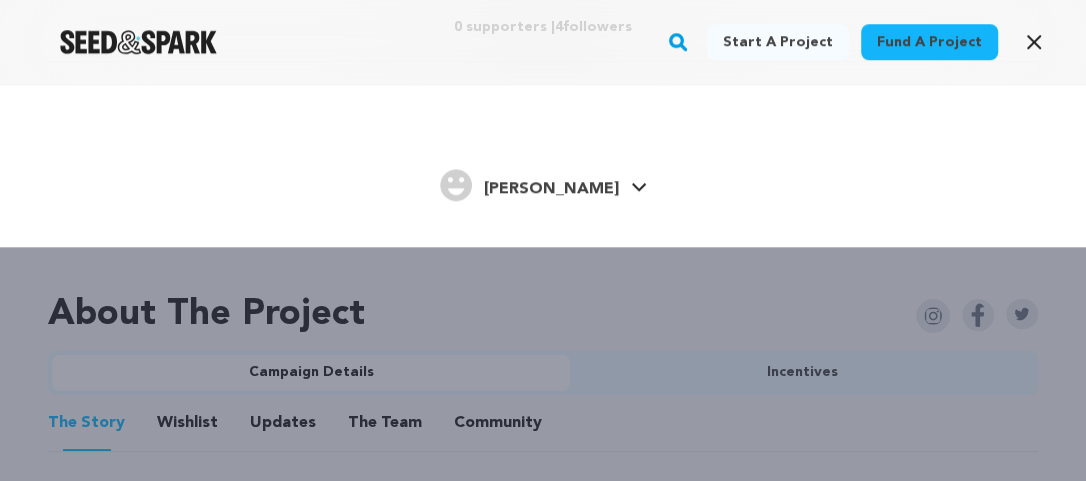 click on "[PERSON_NAME]" at bounding box center (551, 189) 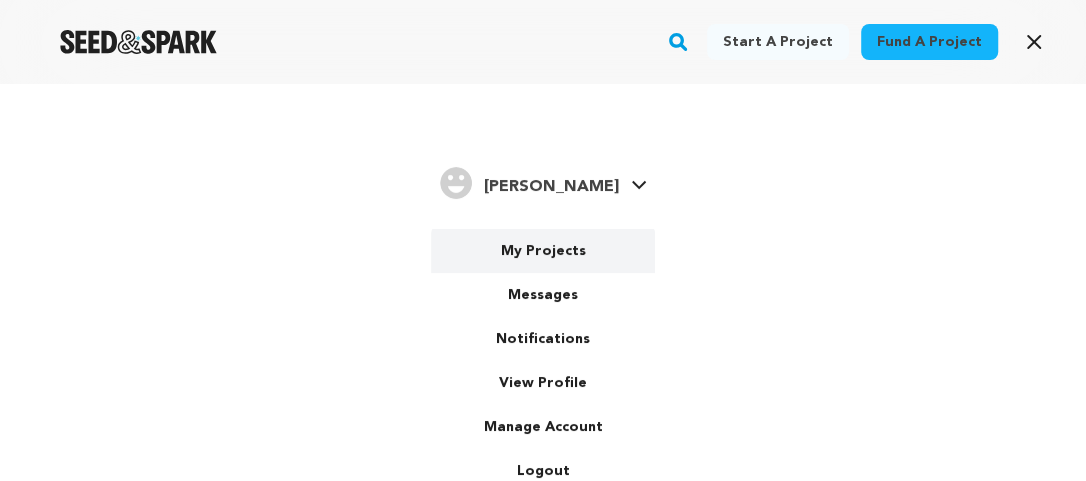 scroll, scrollTop: 5, scrollLeft: 0, axis: vertical 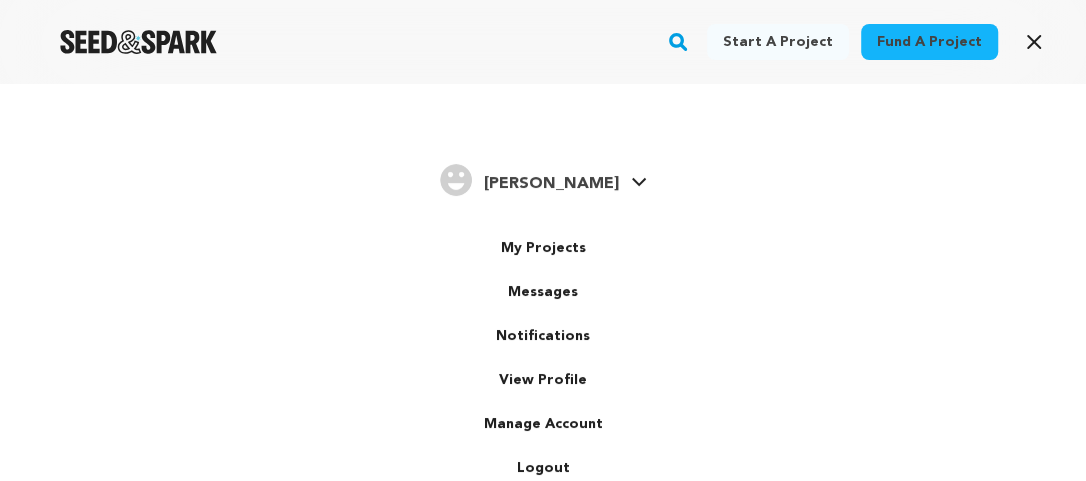 click at bounding box center (456, 180) 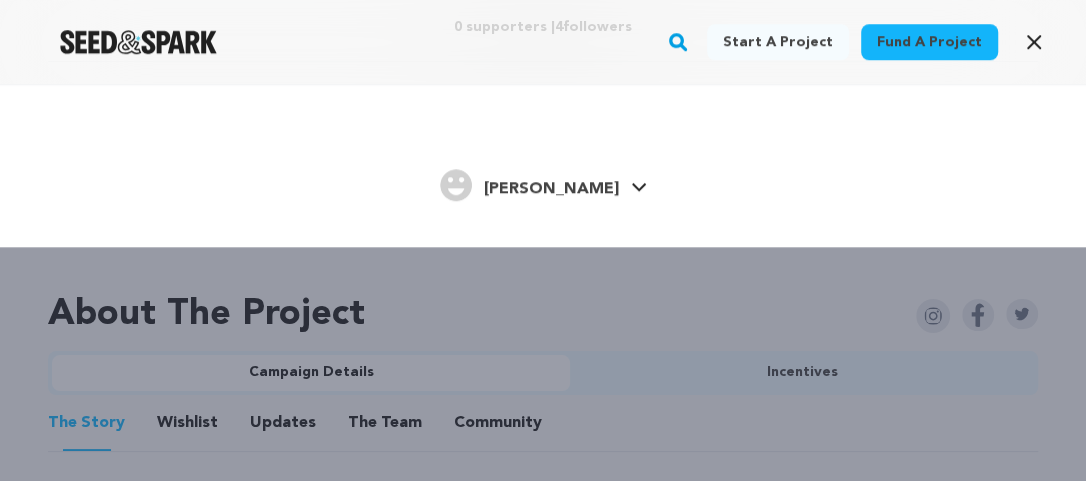 scroll, scrollTop: 0, scrollLeft: 0, axis: both 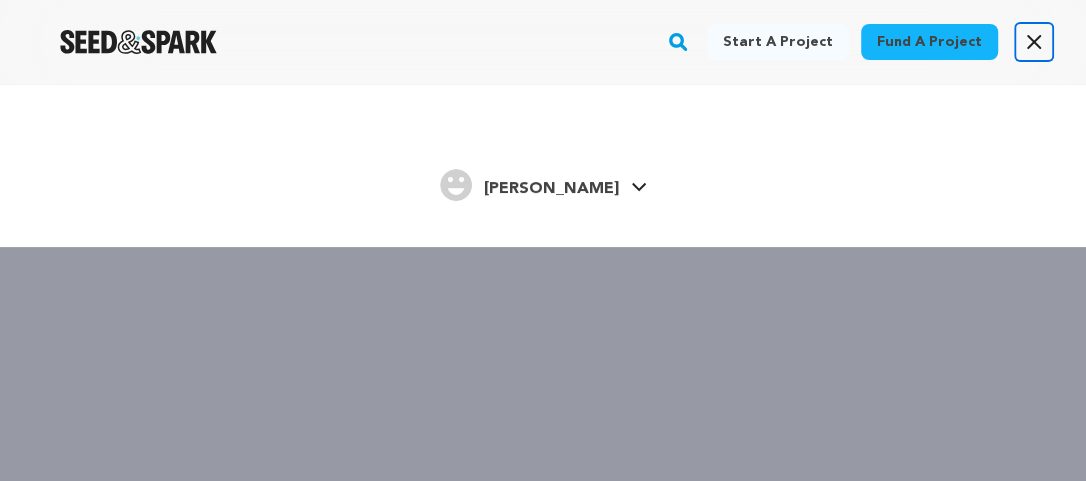 click 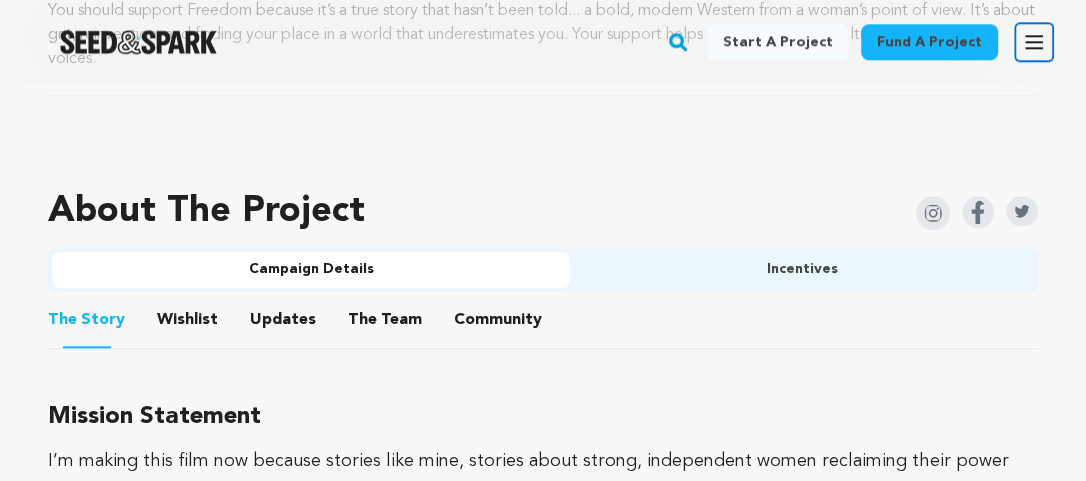 scroll, scrollTop: 1054, scrollLeft: 0, axis: vertical 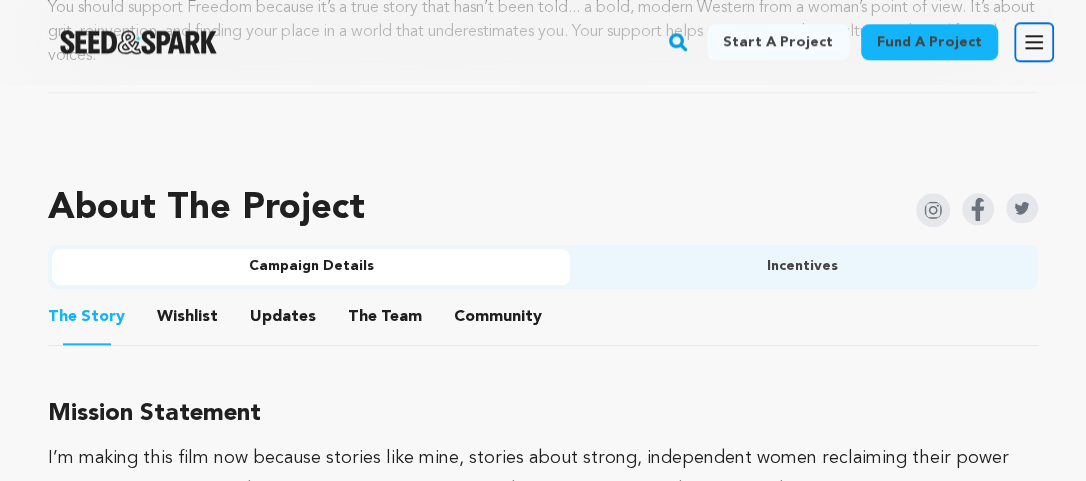 click on "Incentives" at bounding box center [802, 267] 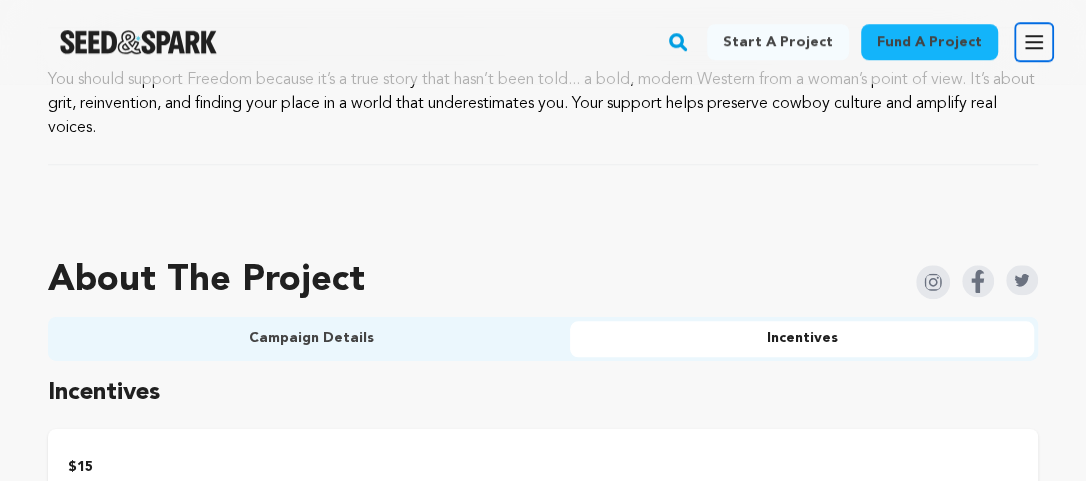 scroll, scrollTop: 948, scrollLeft: 0, axis: vertical 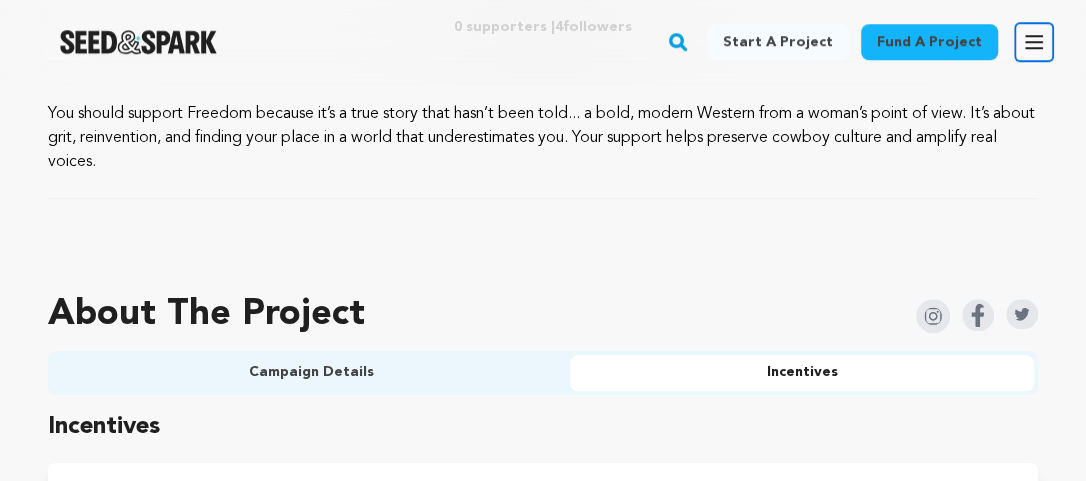 click 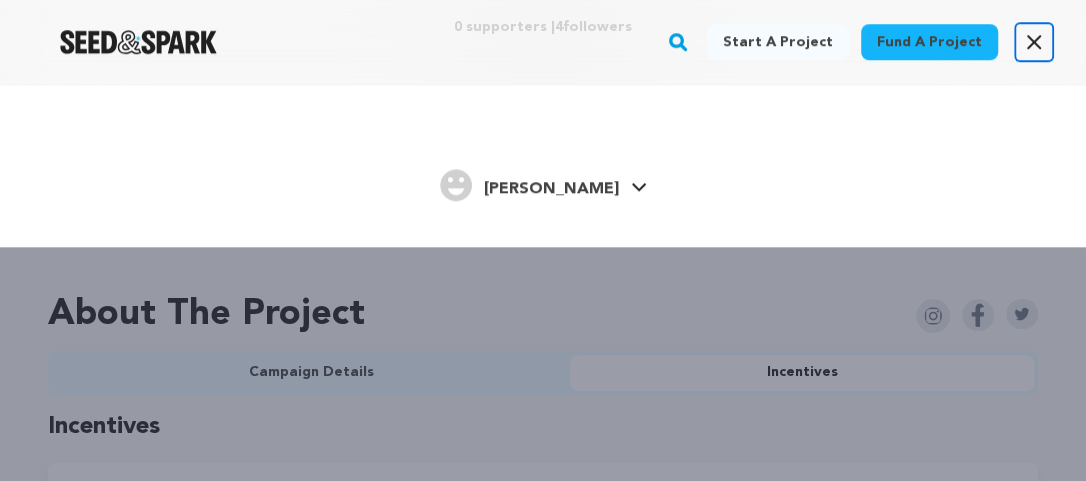 click 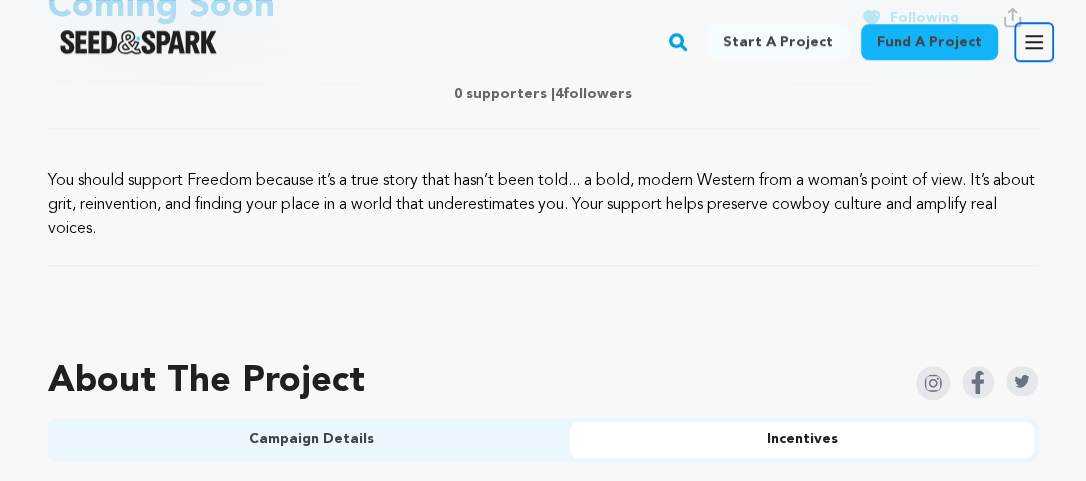 scroll, scrollTop: 843, scrollLeft: 0, axis: vertical 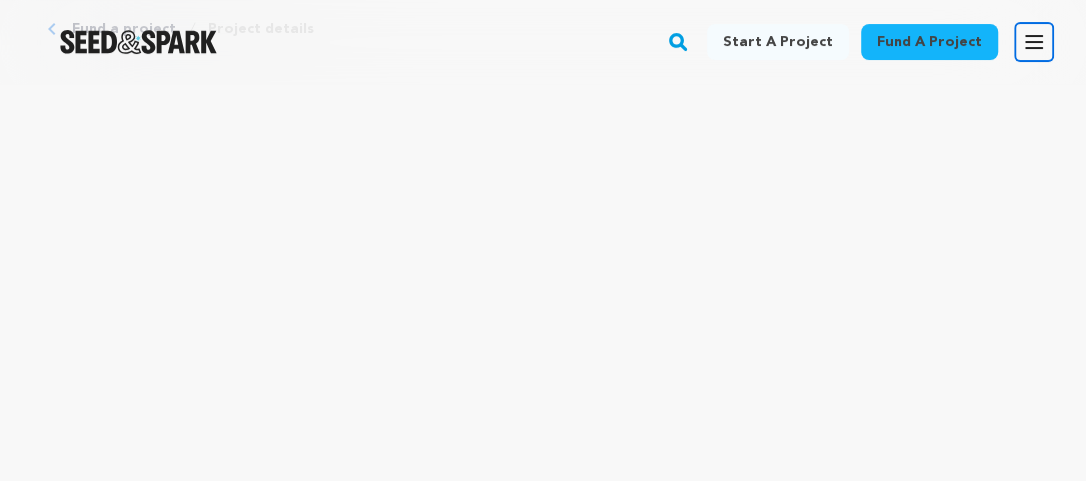 click 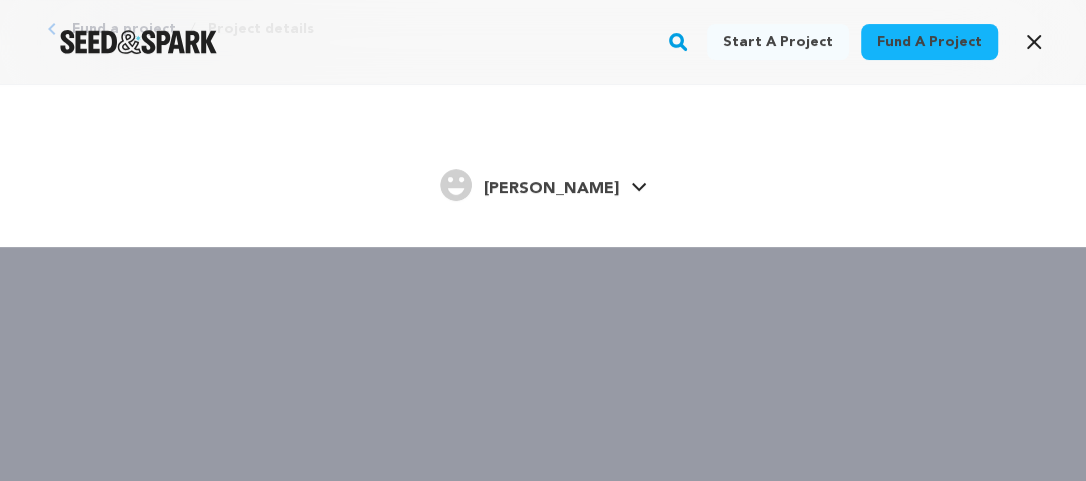 click 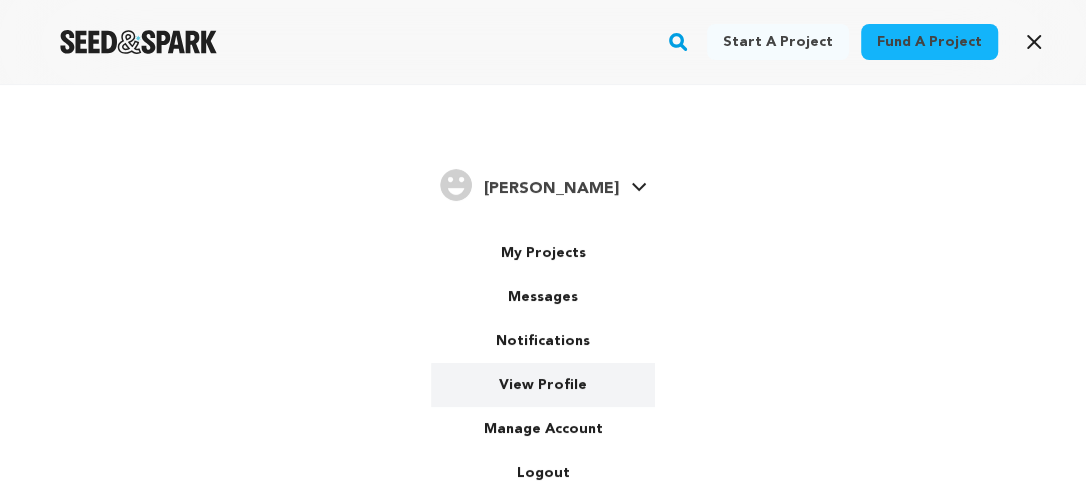 click on "View Profile" at bounding box center [543, 385] 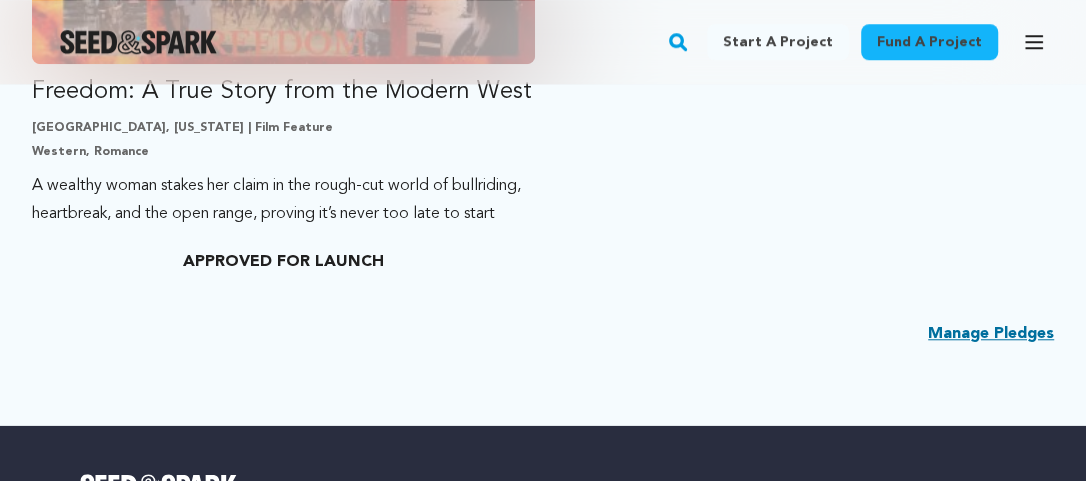 scroll, scrollTop: 843, scrollLeft: 0, axis: vertical 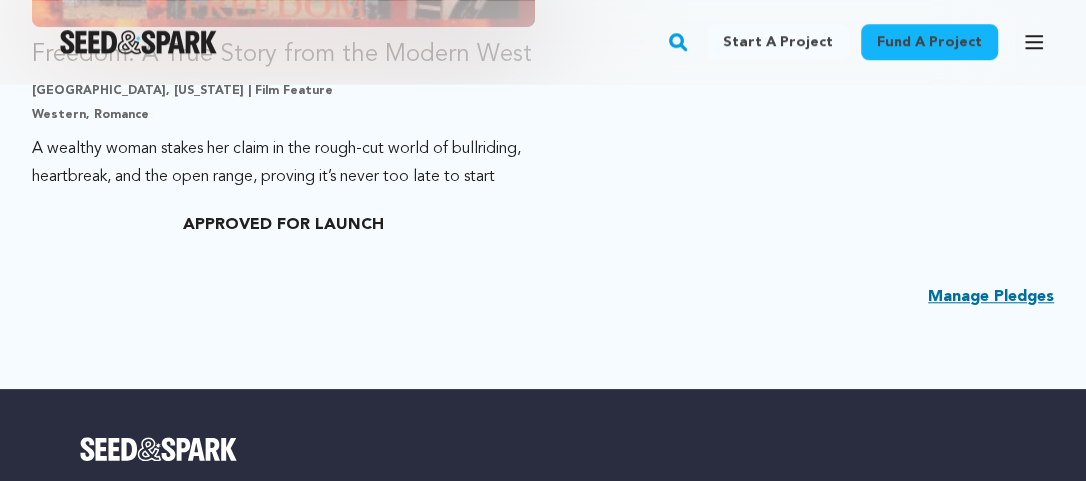 click on "Manage Pledges" at bounding box center (991, 297) 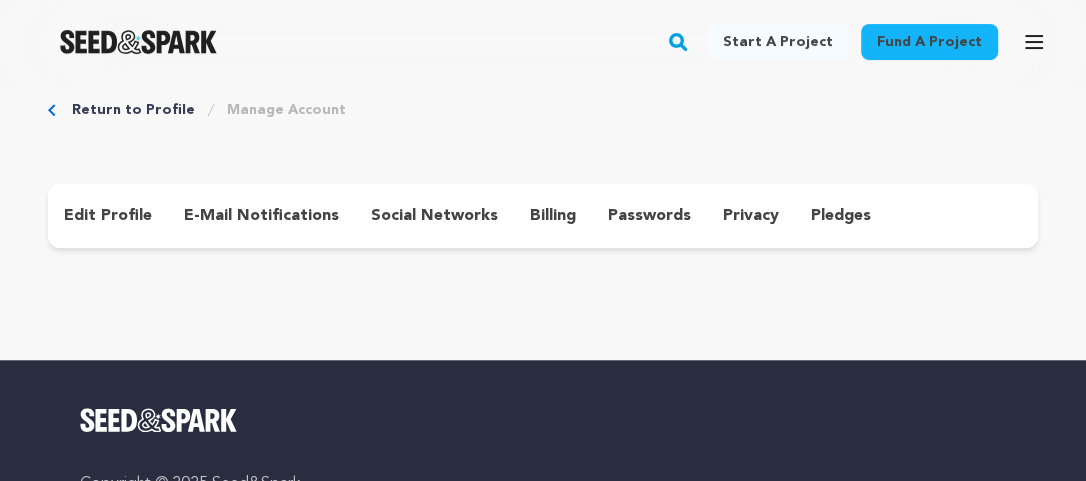 scroll, scrollTop: 0, scrollLeft: 0, axis: both 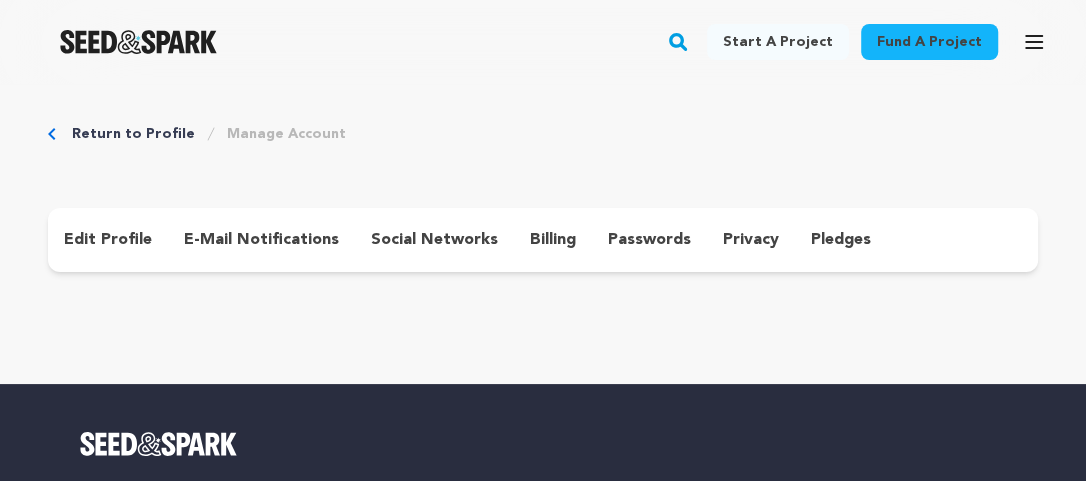 click on "edit profile" at bounding box center [108, 240] 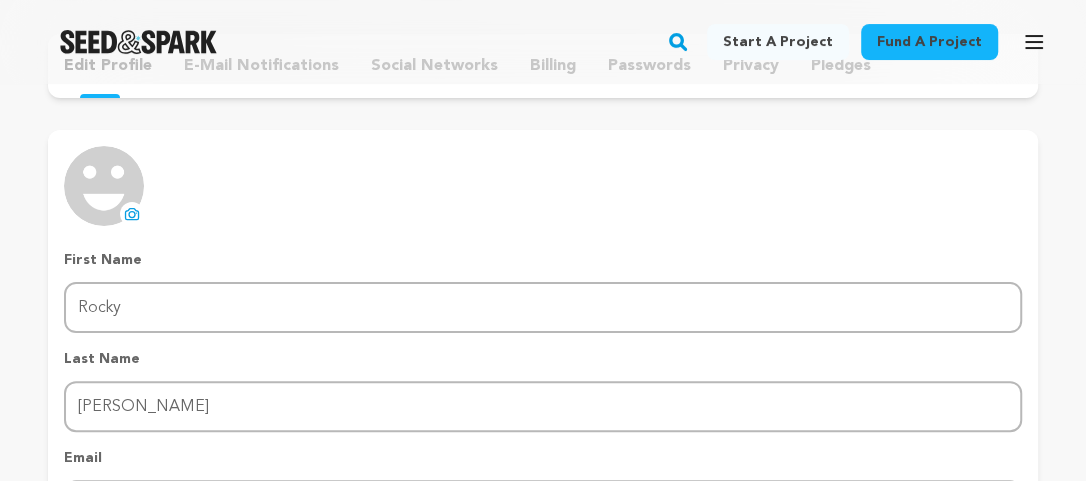 scroll, scrollTop: 210, scrollLeft: 0, axis: vertical 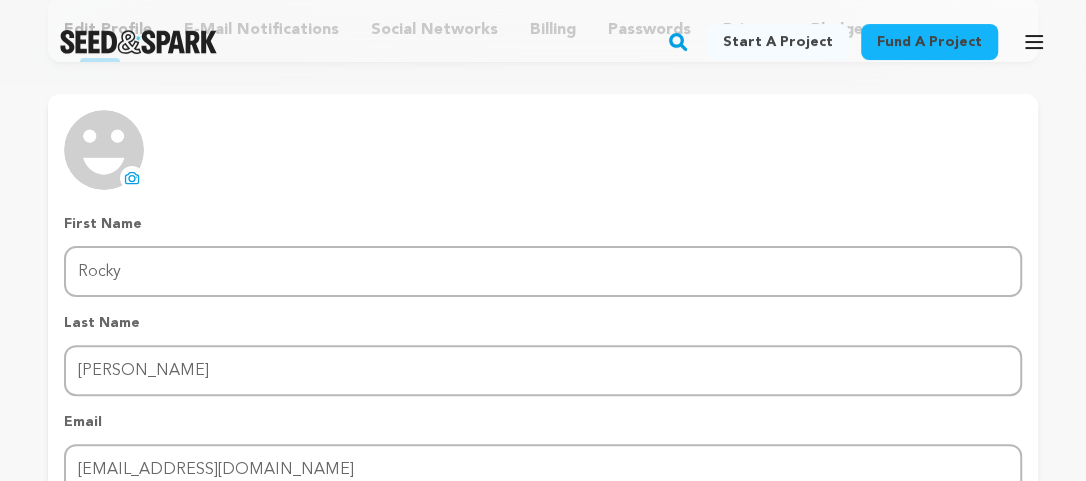 click 